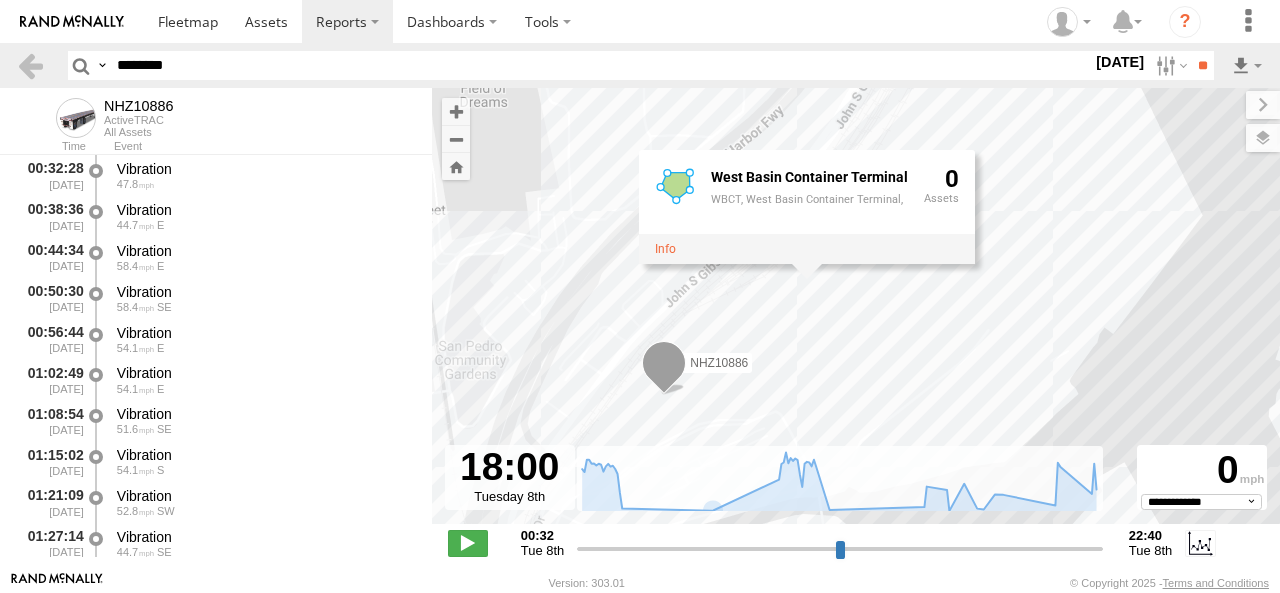 select on "**********" 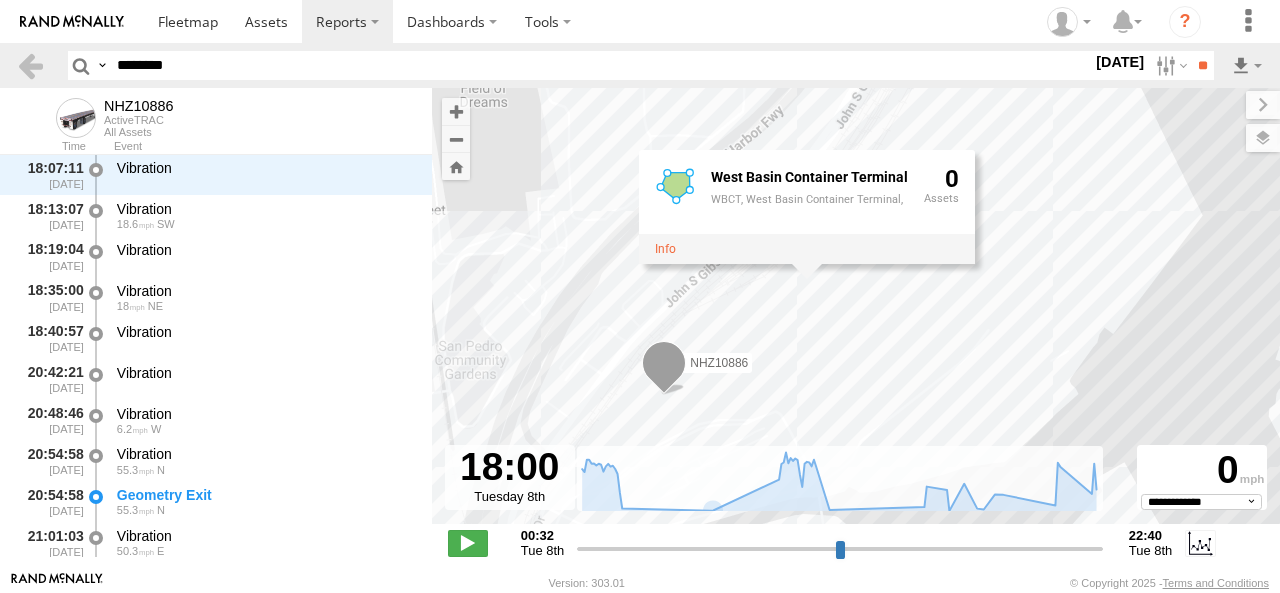 drag, startPoint x: 196, startPoint y: 71, endPoint x: 59, endPoint y: 74, distance: 137.03284 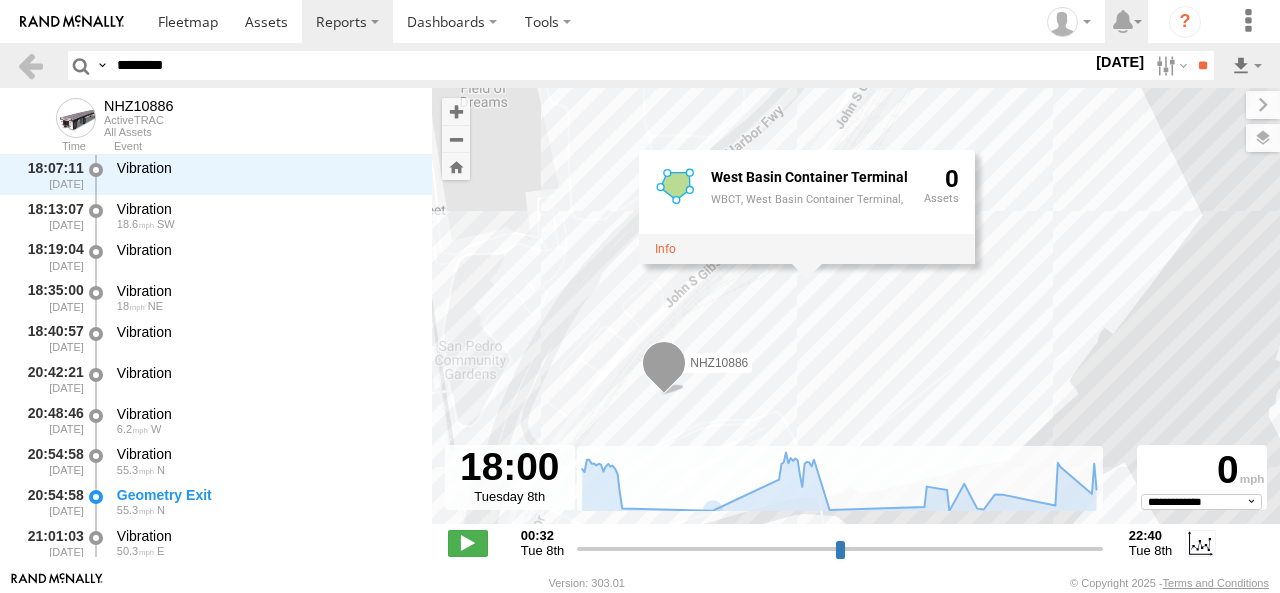 paste 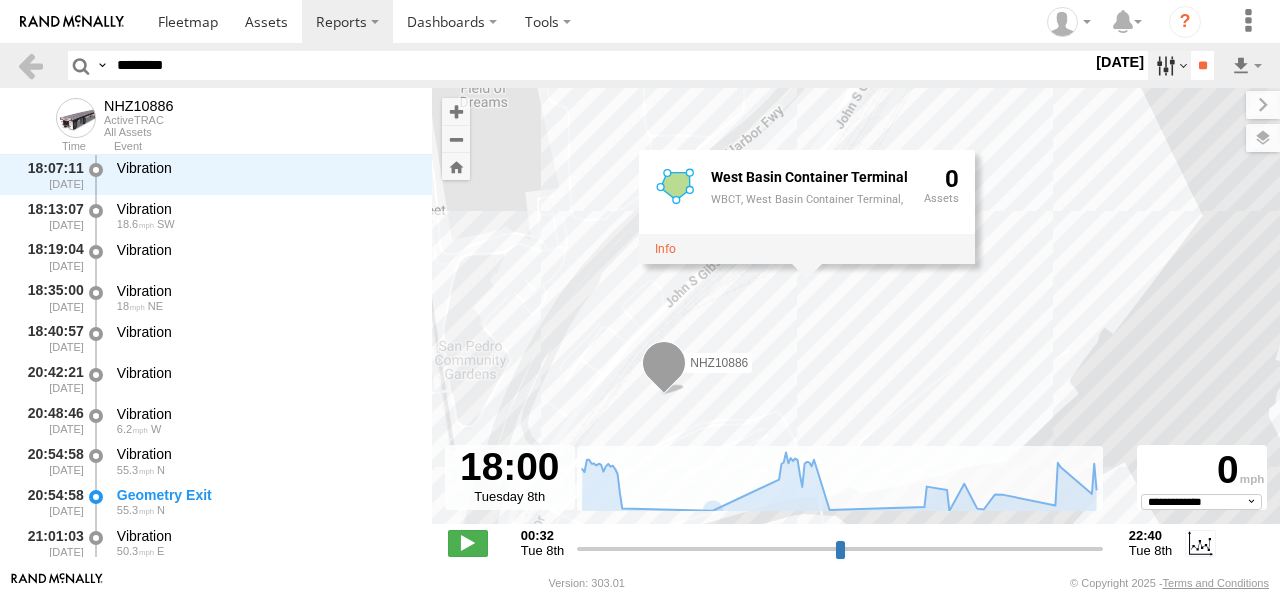 type on "********" 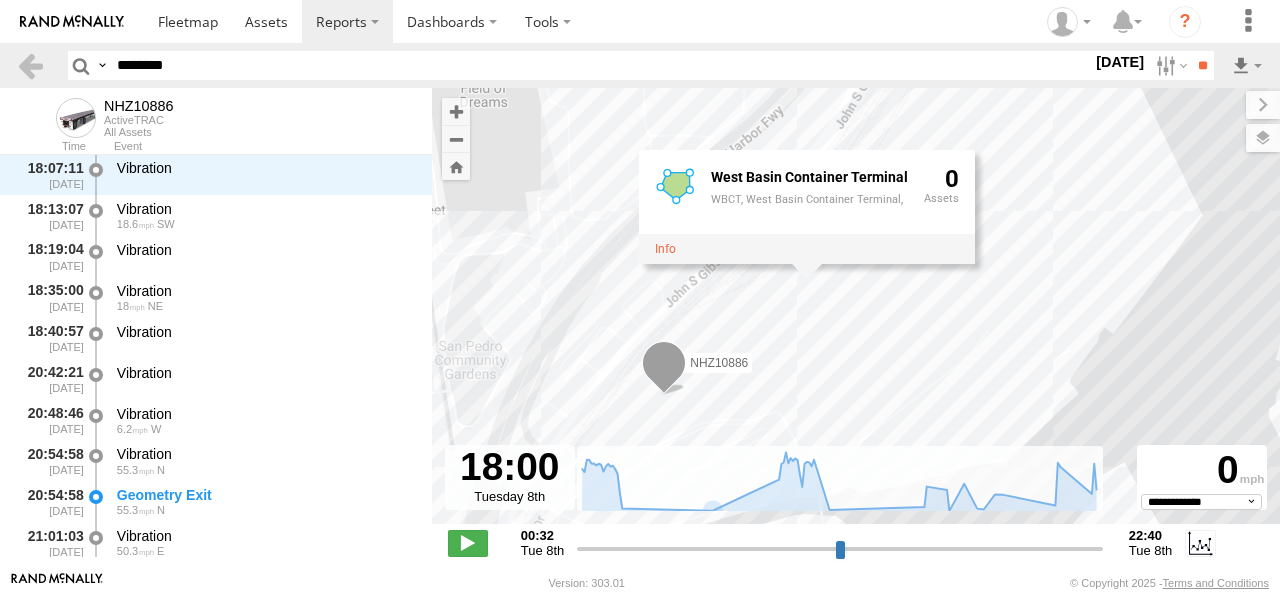 drag, startPoint x: 1142, startPoint y: 162, endPoint x: 1170, endPoint y: 127, distance: 44.82187 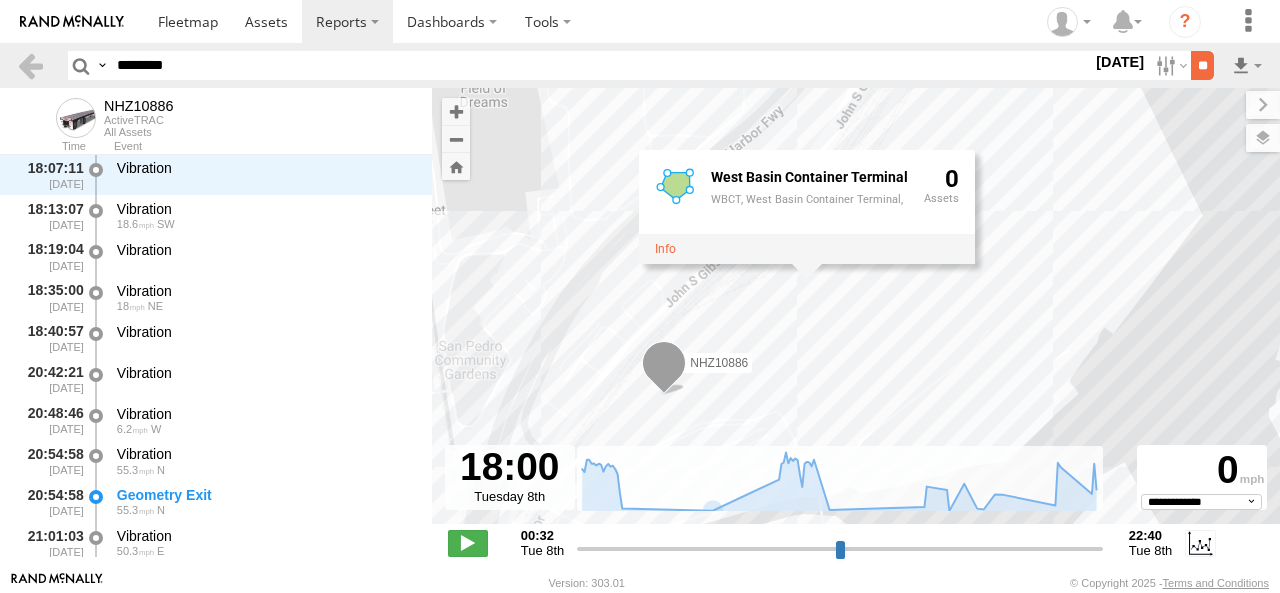 click on "**" at bounding box center (1202, 65) 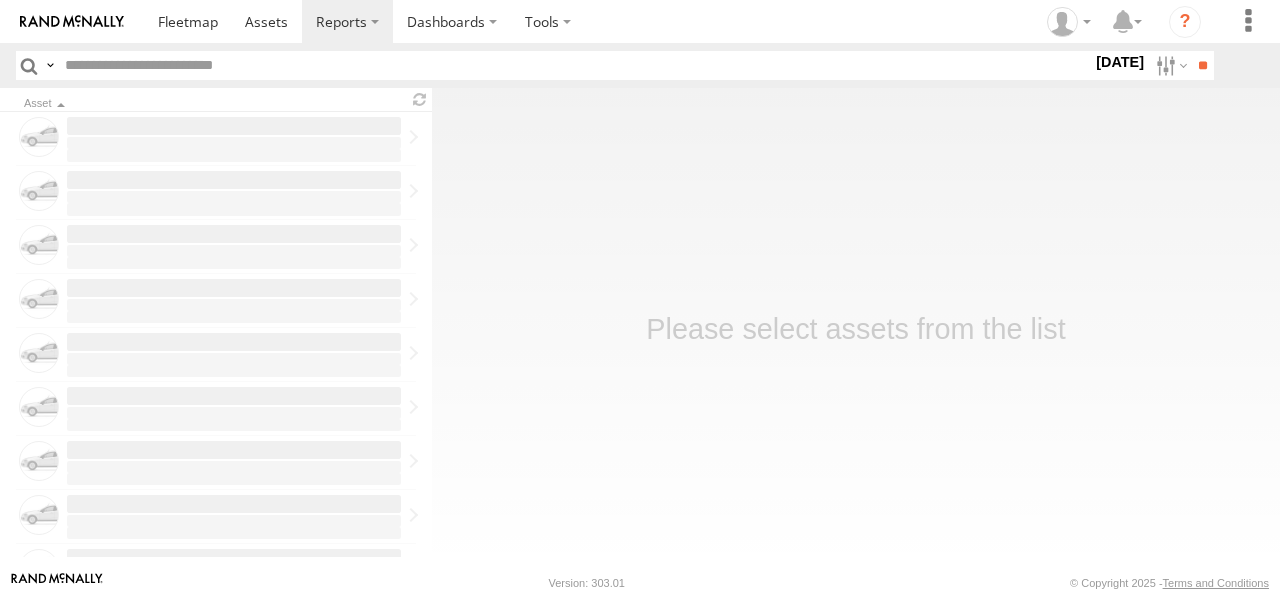 click at bounding box center [1169, 65] 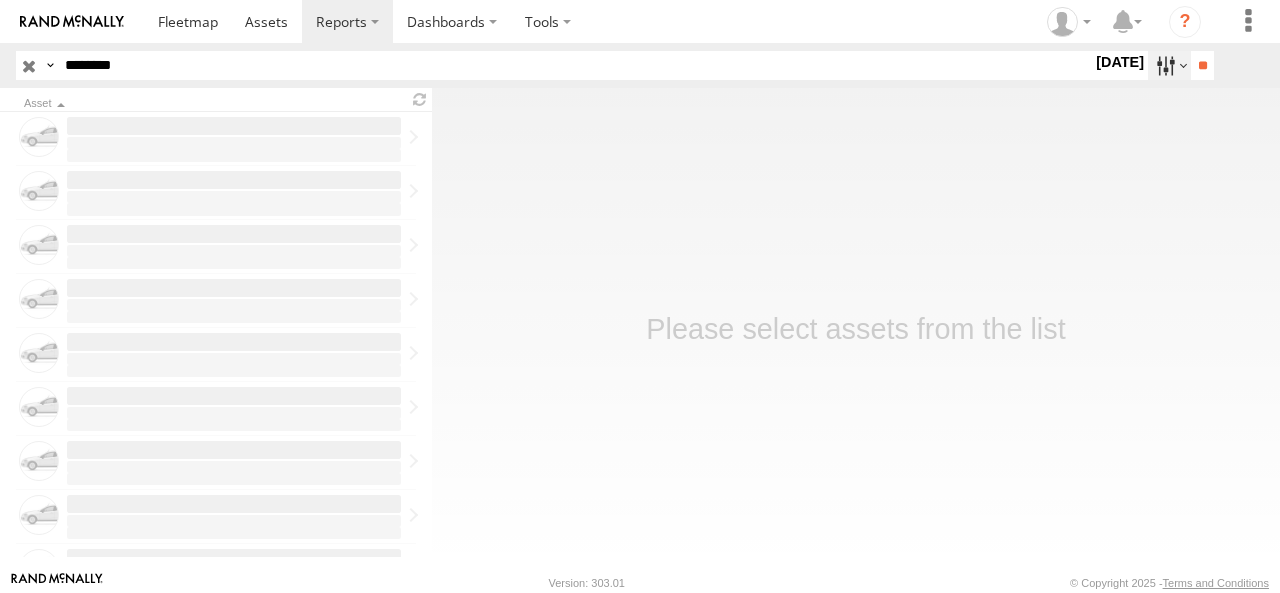 drag, startPoint x: 1160, startPoint y: 57, endPoint x: 1132, endPoint y: 141, distance: 88.54378 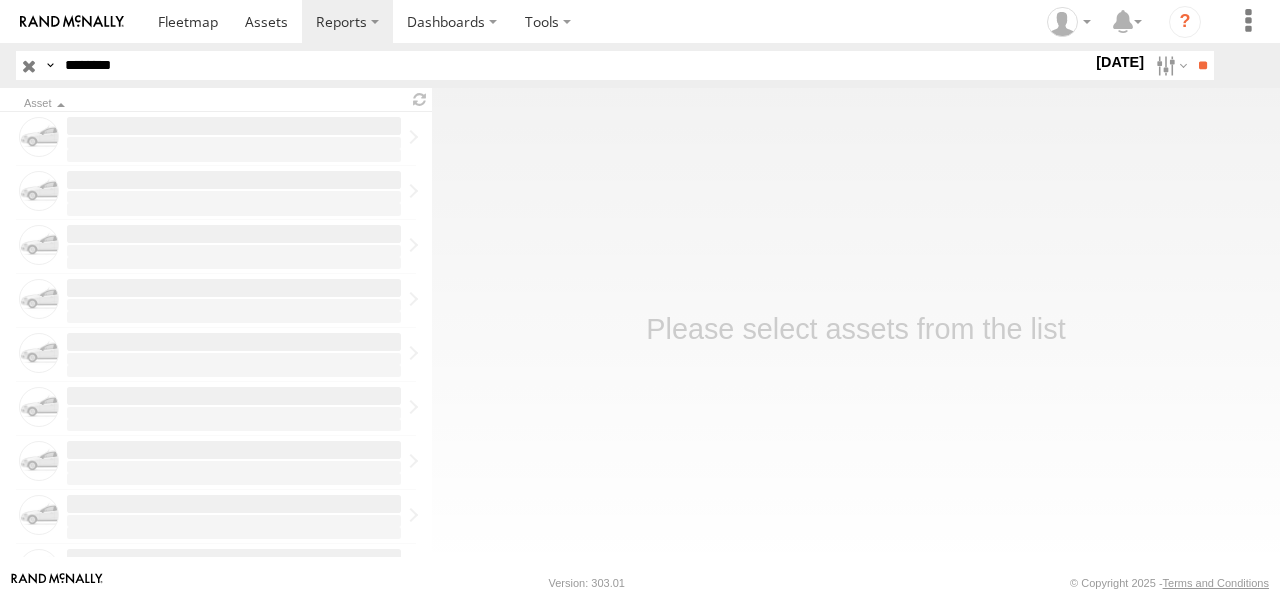 click at bounding box center (1169, 65) 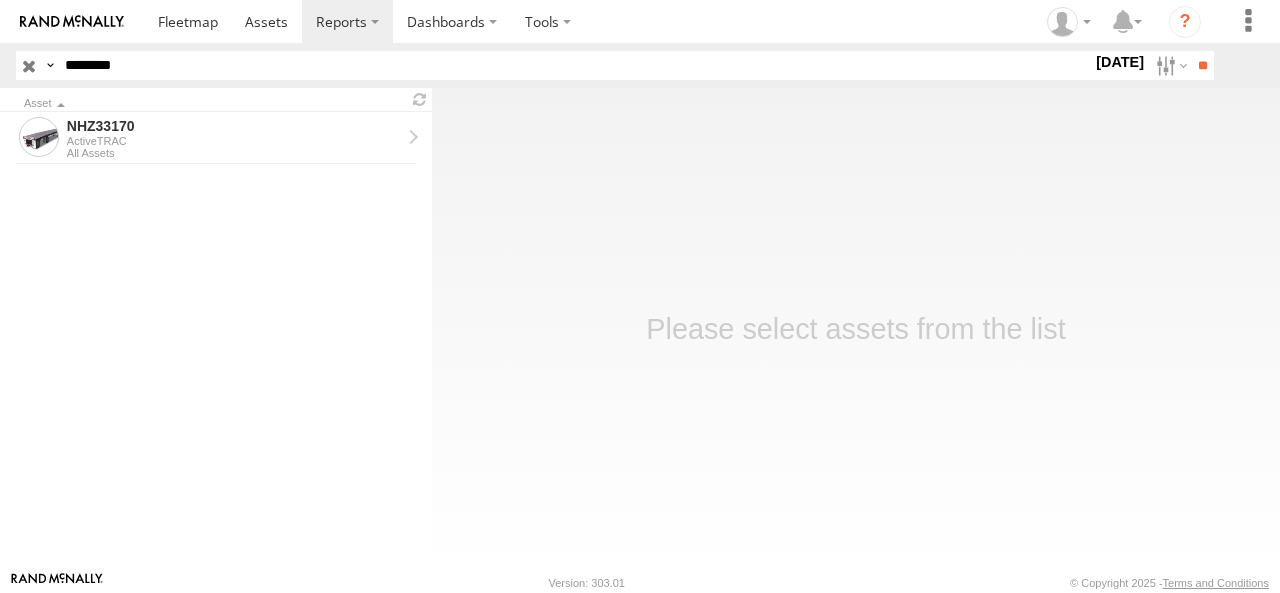 click at bounding box center (0, 0) 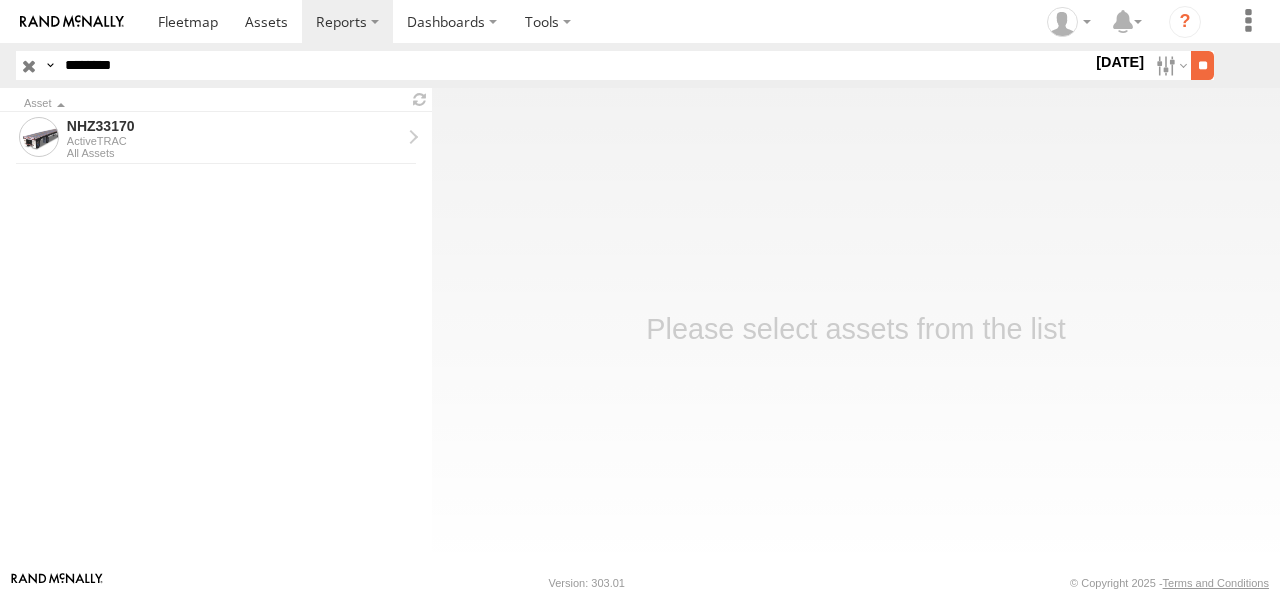 click on "**" at bounding box center [1202, 65] 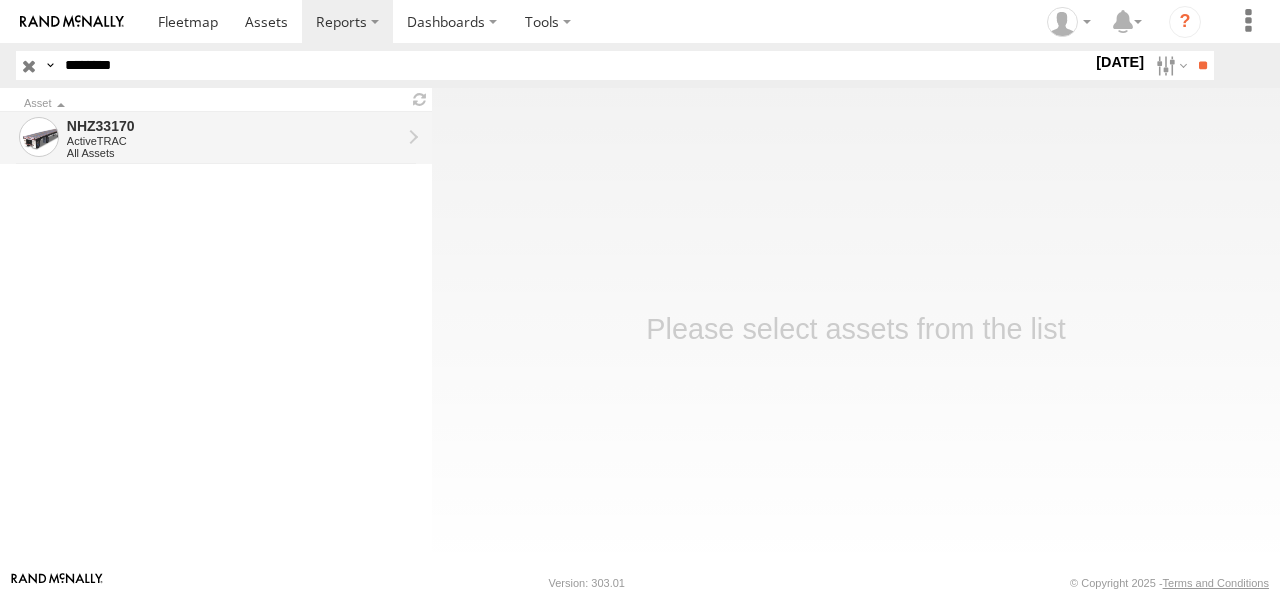 click on "NHZ33170" at bounding box center (234, 126) 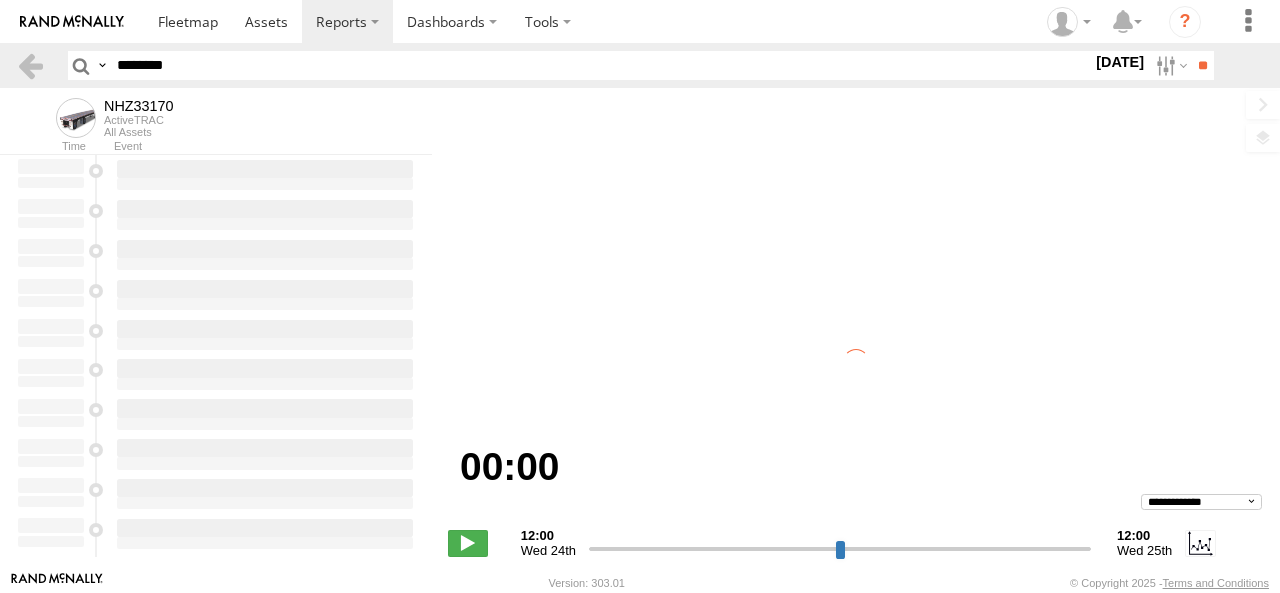scroll, scrollTop: 0, scrollLeft: 0, axis: both 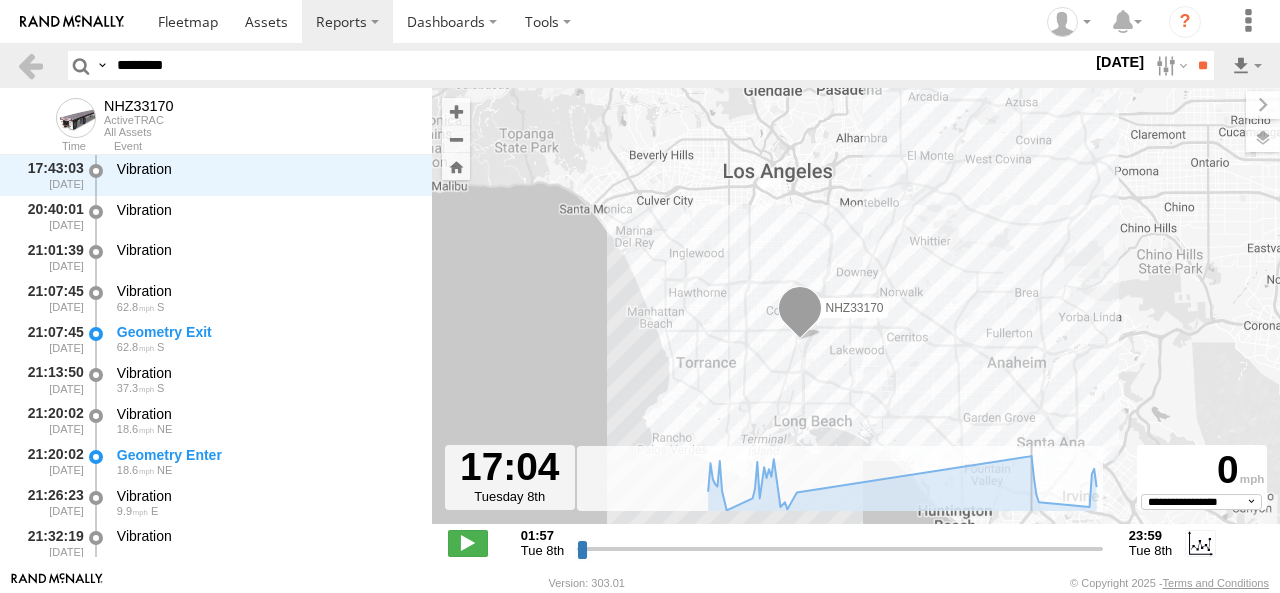 drag, startPoint x: 588, startPoint y: 550, endPoint x: 887, endPoint y: 590, distance: 301.66373 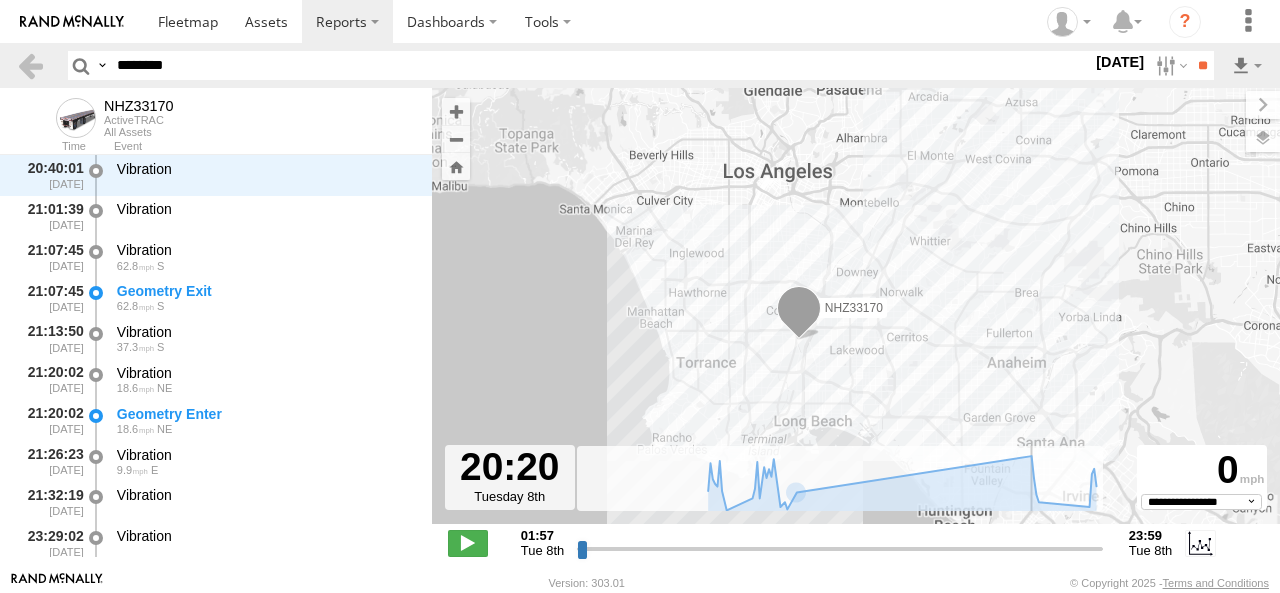 scroll, scrollTop: 1594, scrollLeft: 0, axis: vertical 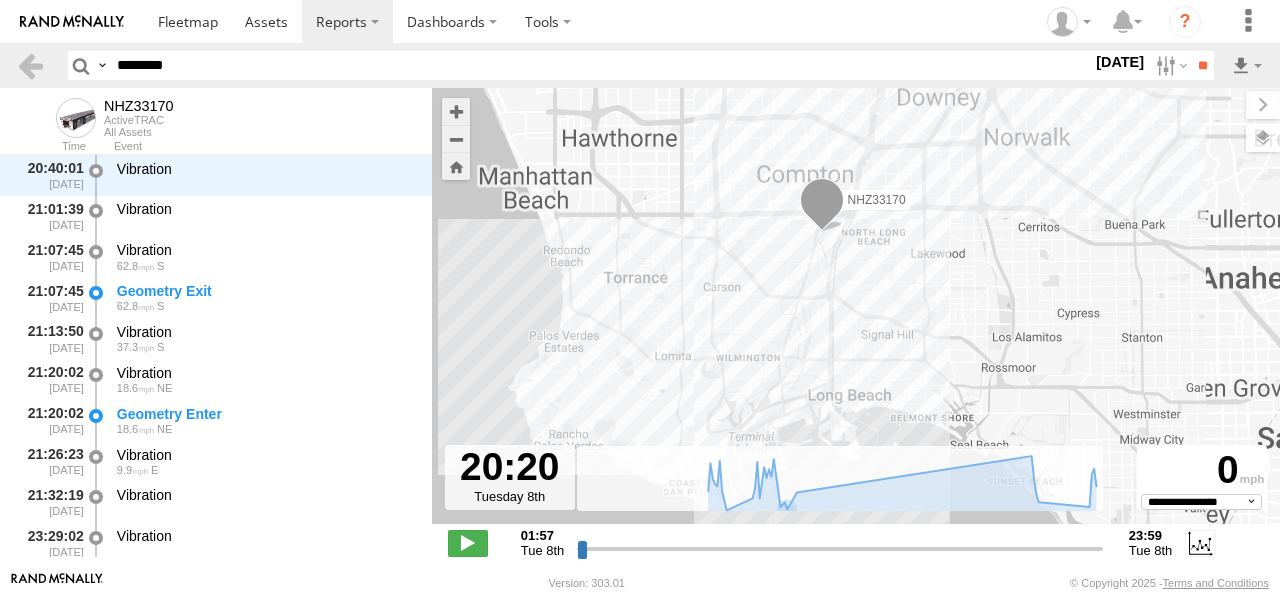 drag, startPoint x: 796, startPoint y: 365, endPoint x: 587, endPoint y: 266, distance: 231.26175 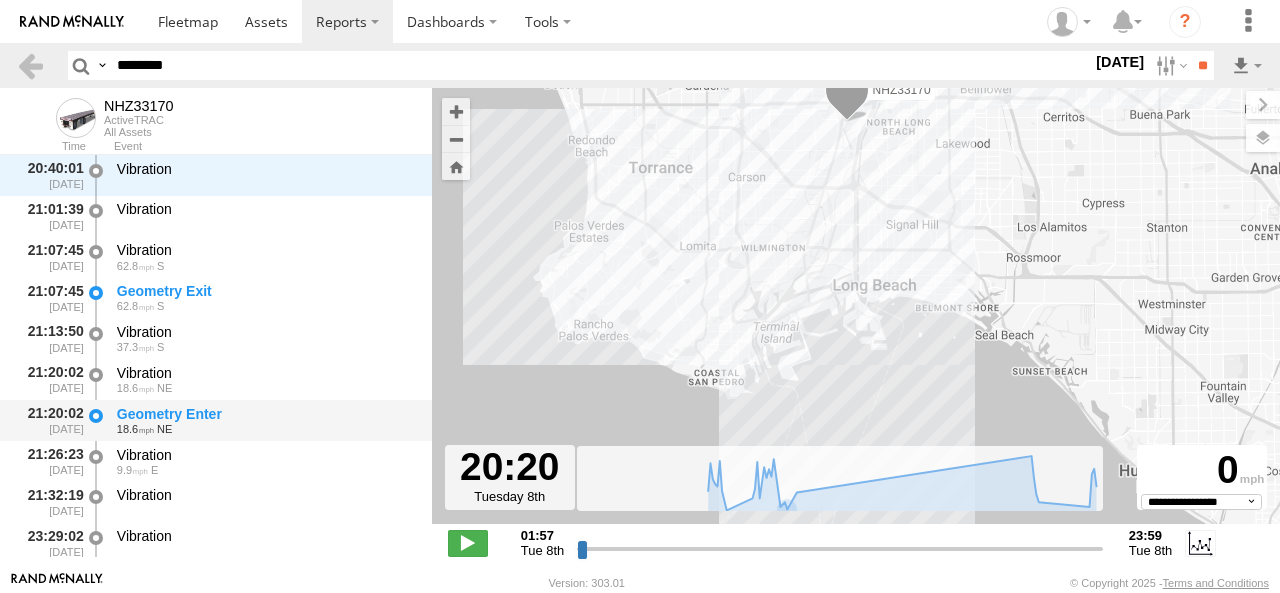 click on "Geometry Enter" at bounding box center [265, 414] 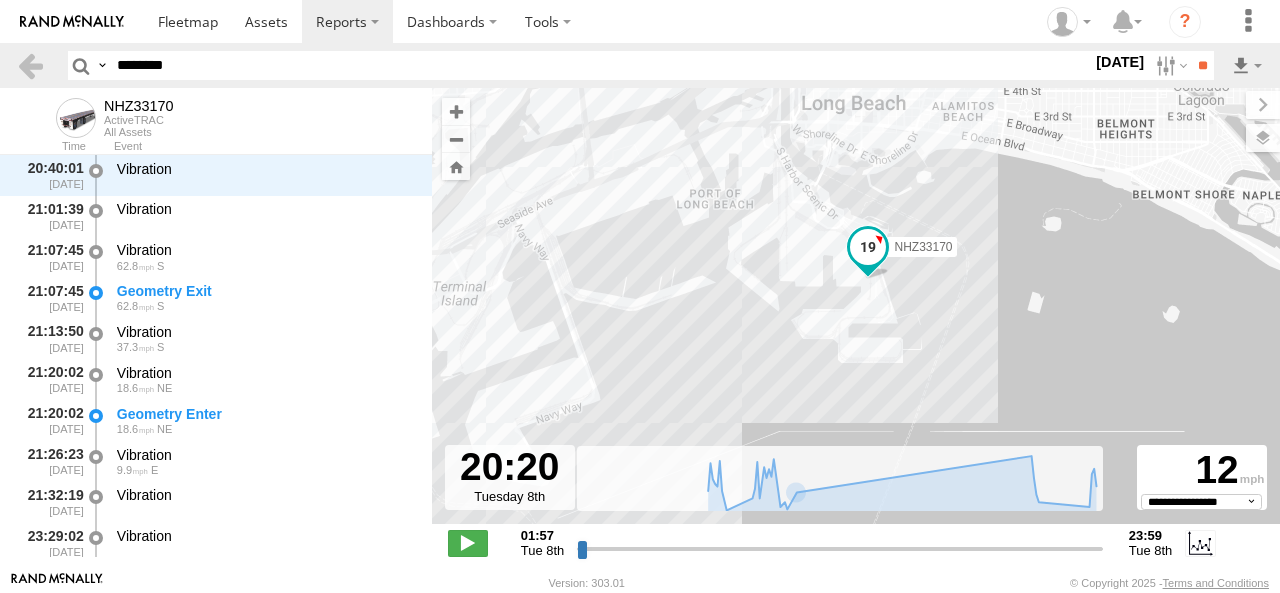 drag, startPoint x: 858, startPoint y: 315, endPoint x: 910, endPoint y: 442, distance: 137.23338 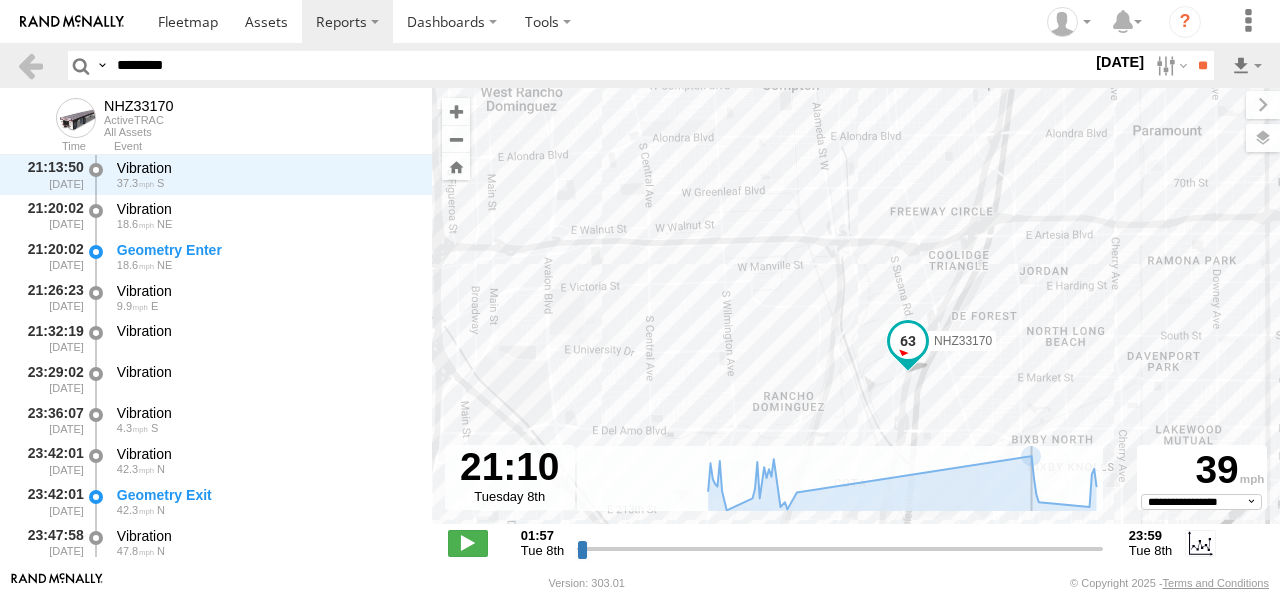 drag, startPoint x: 1016, startPoint y: 545, endPoint x: 1031, endPoint y: 542, distance: 15.297058 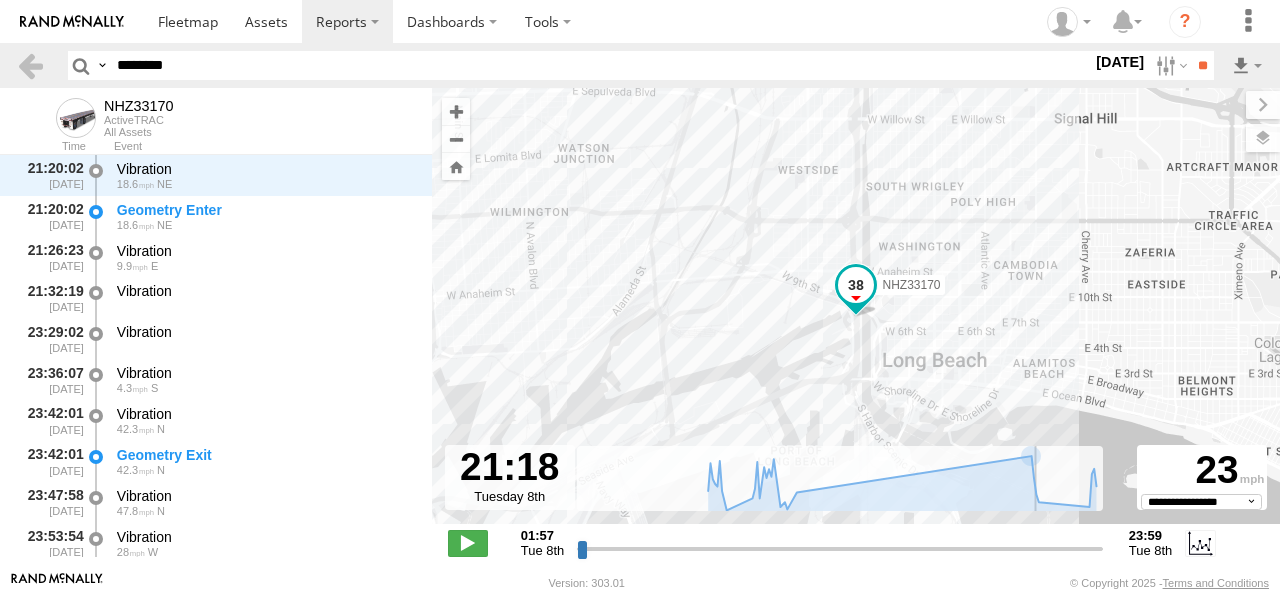 scroll, scrollTop: 1880, scrollLeft: 0, axis: vertical 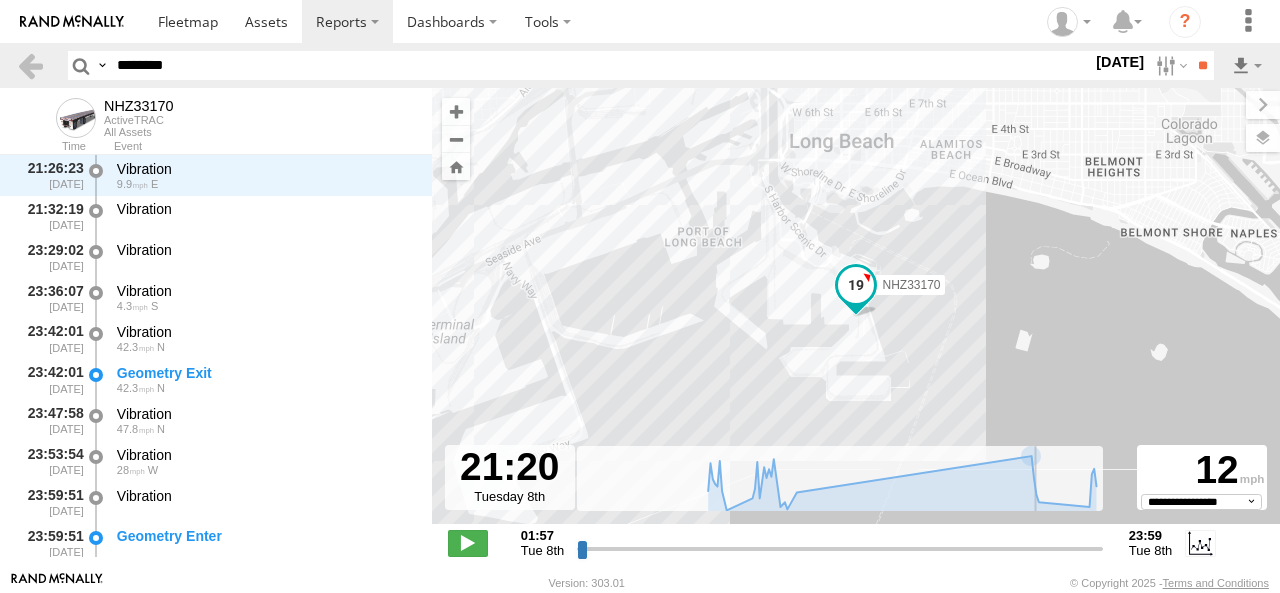 click at bounding box center (840, 548) 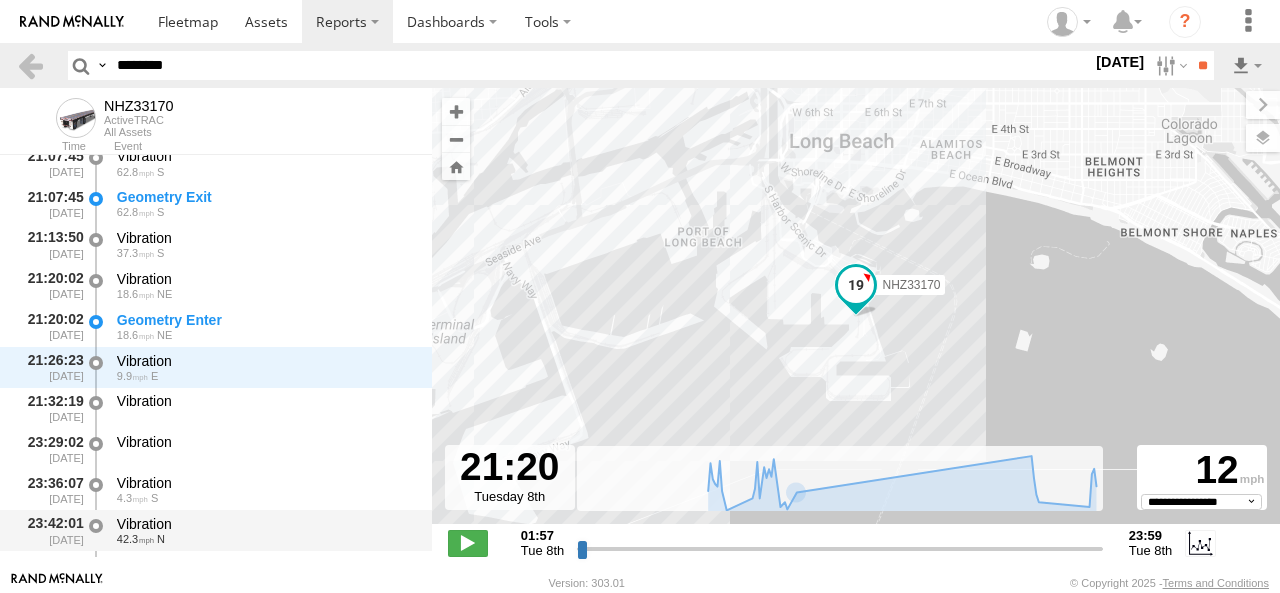 scroll, scrollTop: 1780, scrollLeft: 0, axis: vertical 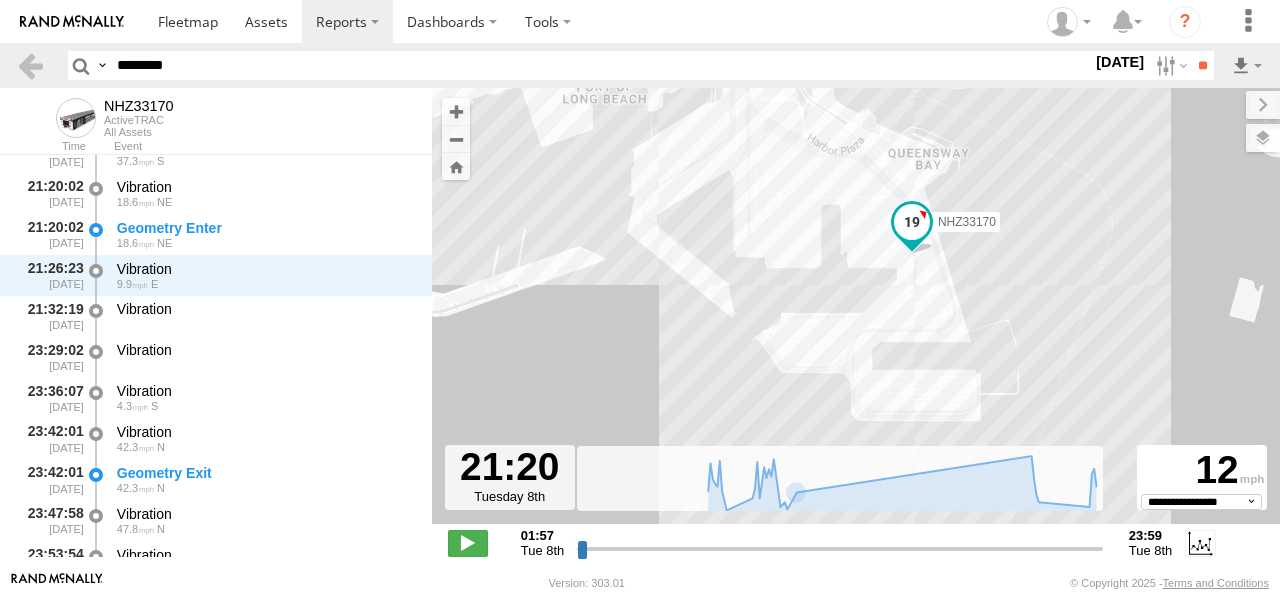 click on "NHZ33170" at bounding box center (856, 316) 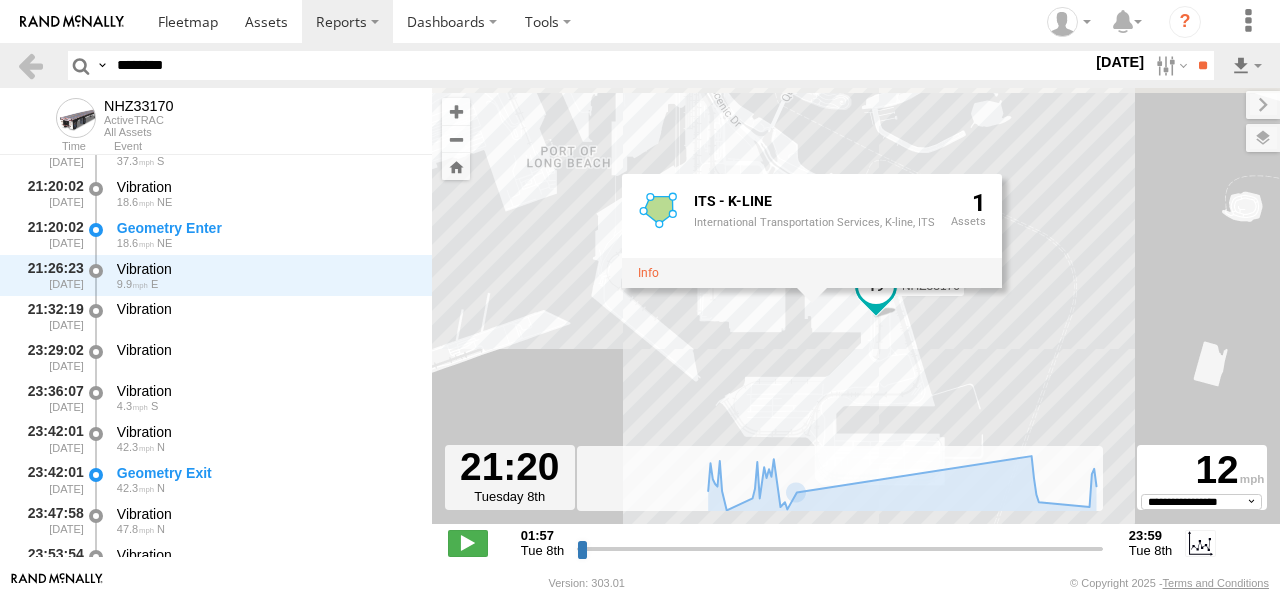 drag, startPoint x: 780, startPoint y: 327, endPoint x: 758, endPoint y: 369, distance: 47.41308 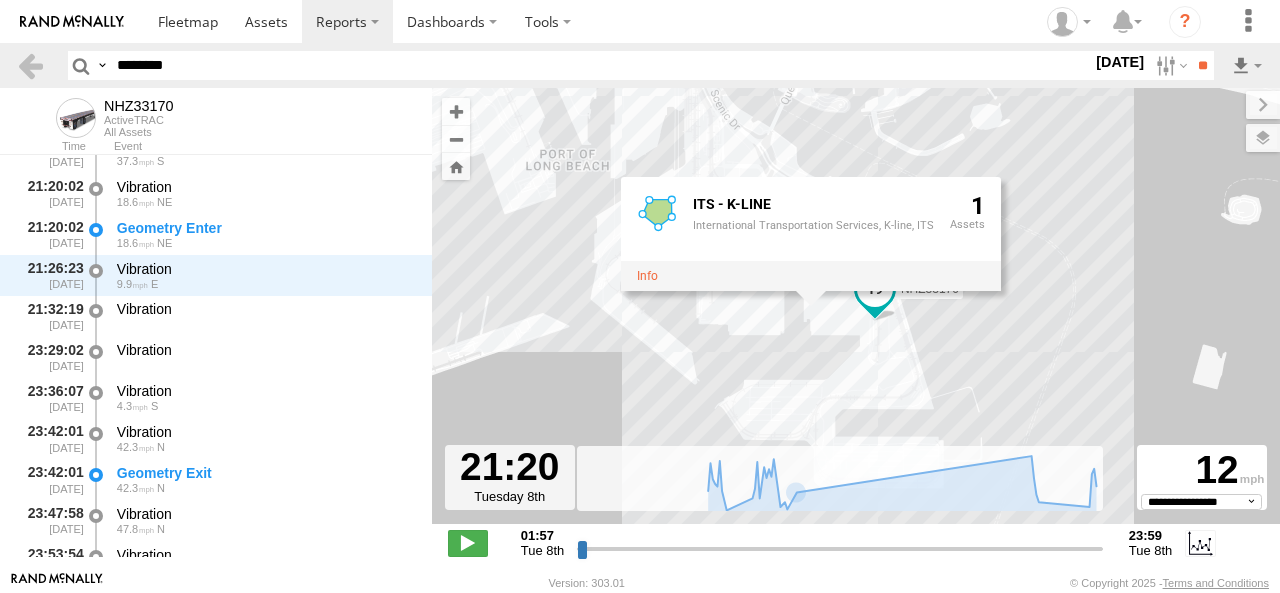 click on "NHZ33170 ITS - K-LINE International Transportation Services, K-line, ITS 1" at bounding box center (856, 316) 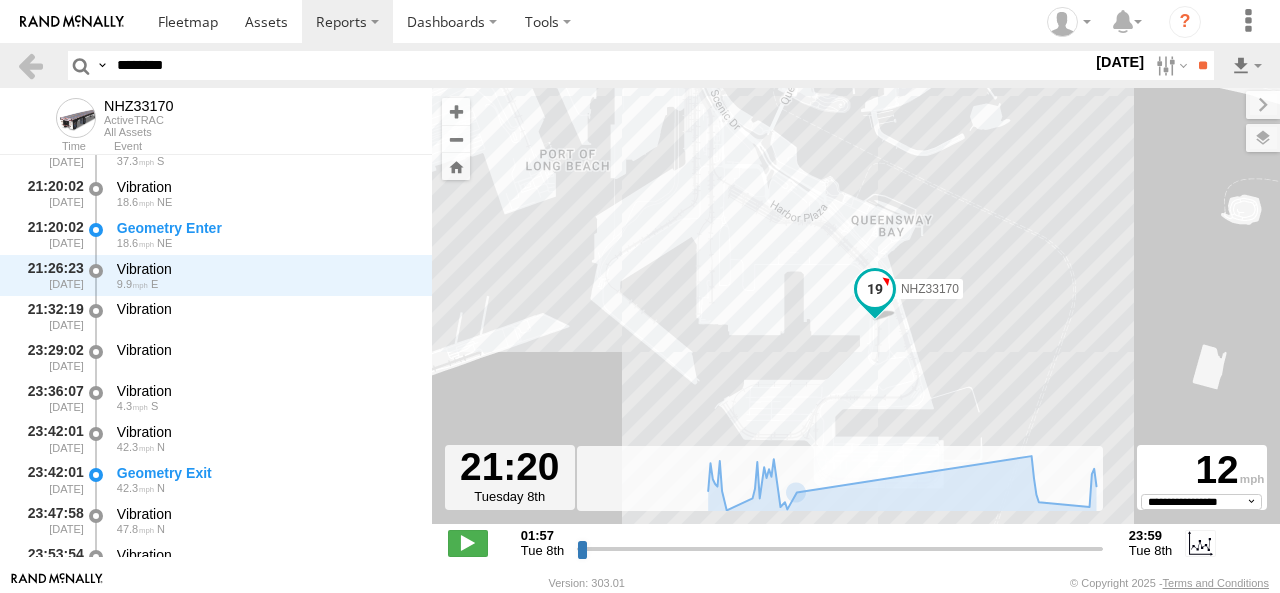 click on "NHZ33170" at bounding box center (856, 316) 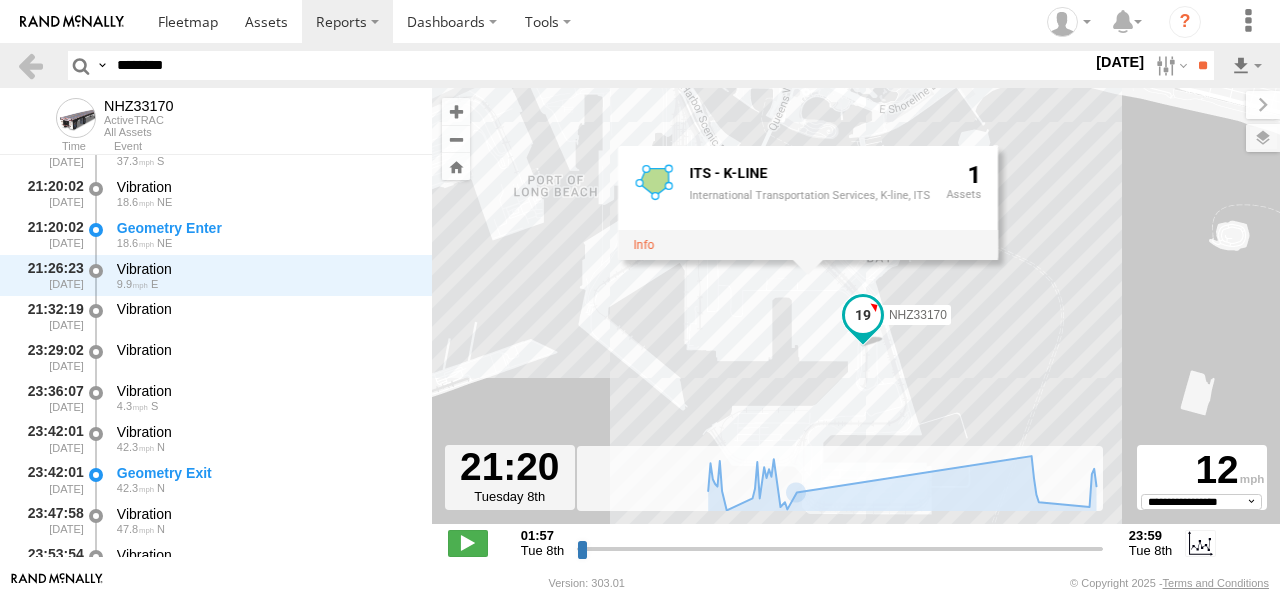 drag, startPoint x: 752, startPoint y: 316, endPoint x: 740, endPoint y: 343, distance: 29.546574 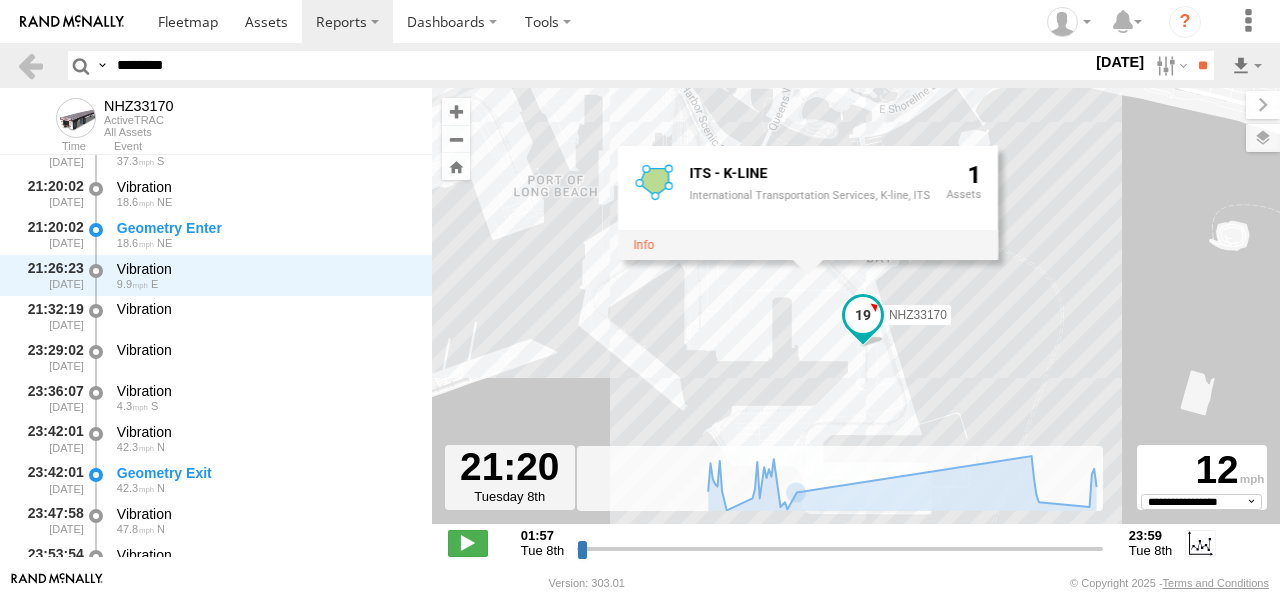 click on "NHZ33170 ITS - K-LINE International Transportation Services, K-line, ITS 1" at bounding box center [856, 316] 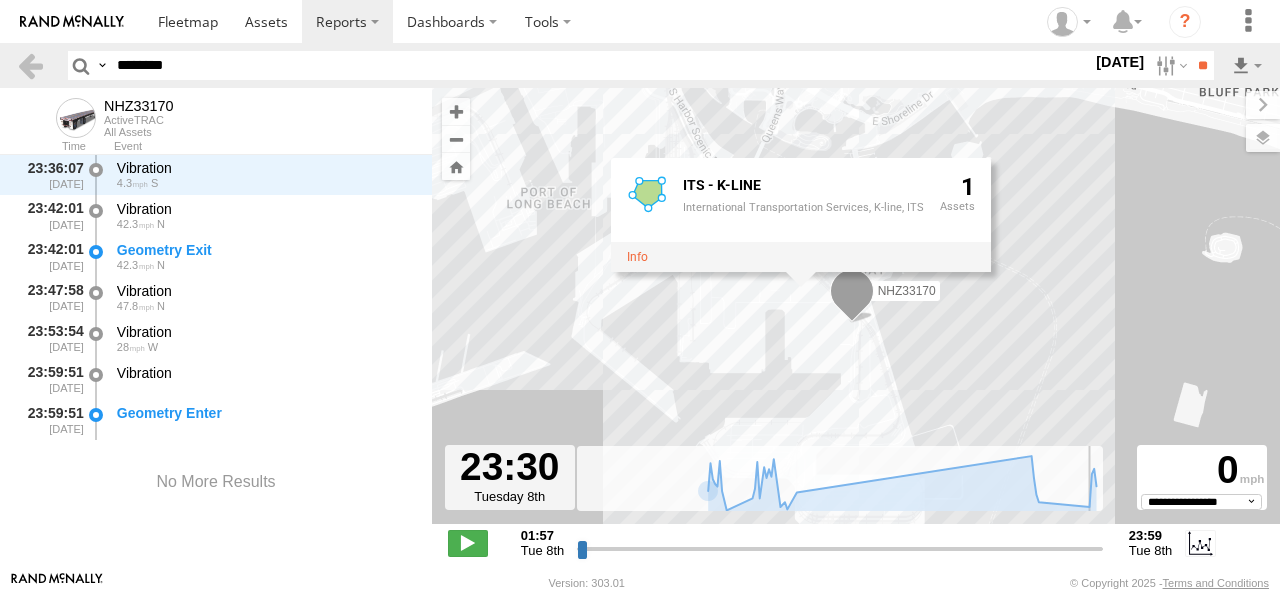 scroll, scrollTop: 2005, scrollLeft: 0, axis: vertical 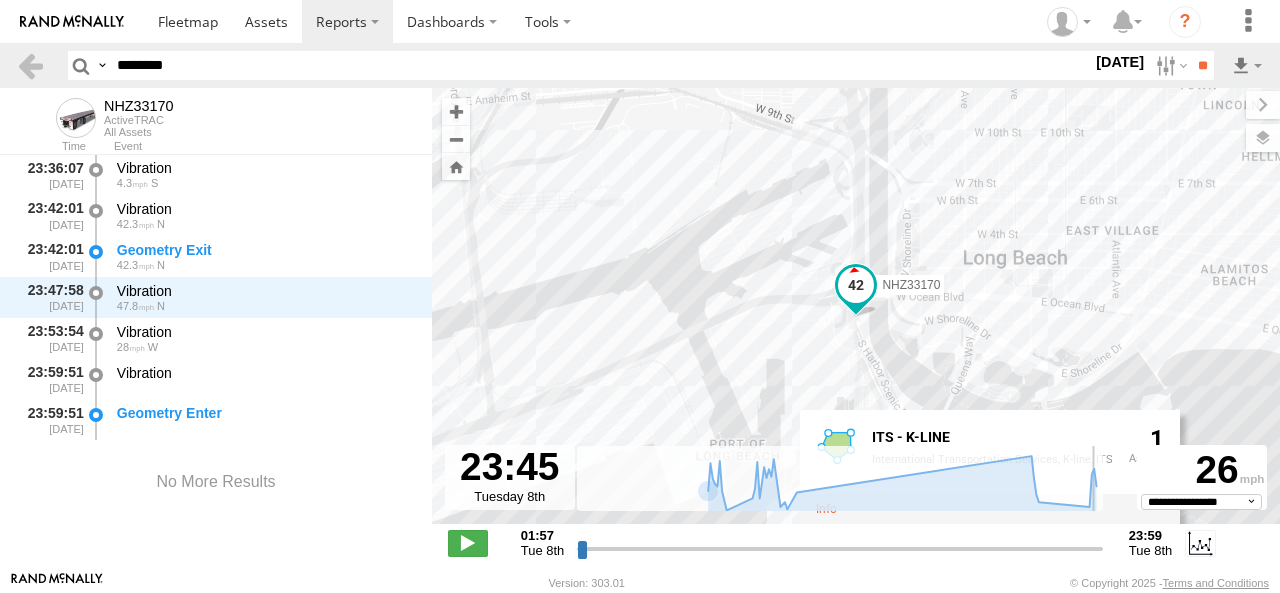 drag, startPoint x: 1058, startPoint y: 553, endPoint x: 1092, endPoint y: 552, distance: 34.0147 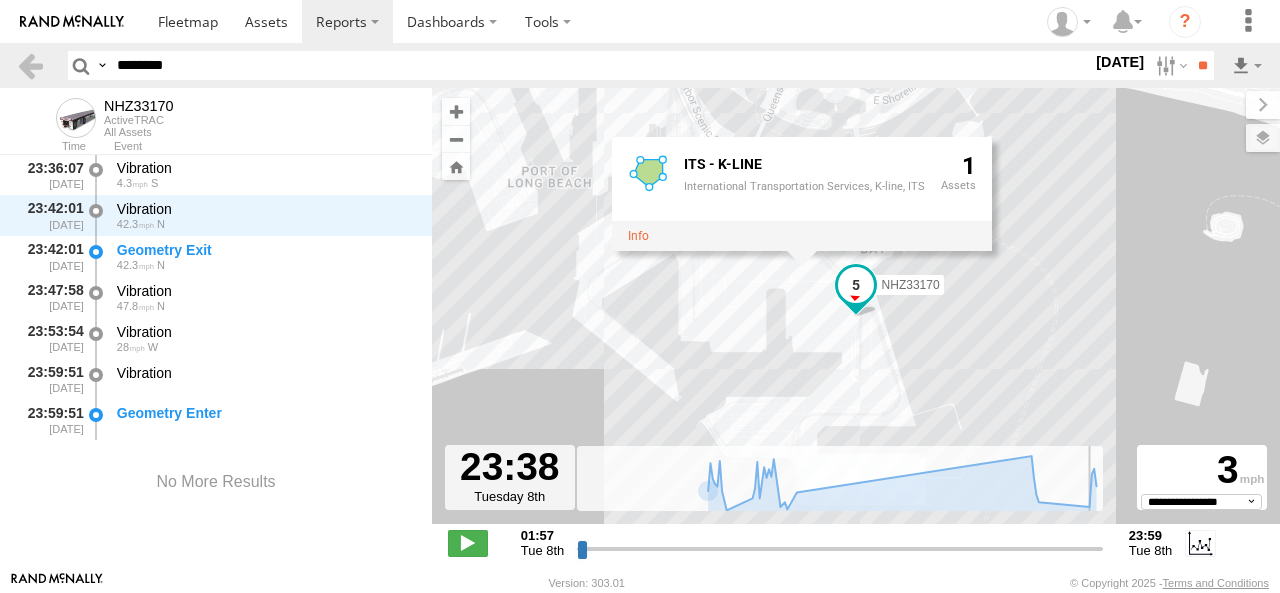 click at bounding box center [840, 548] 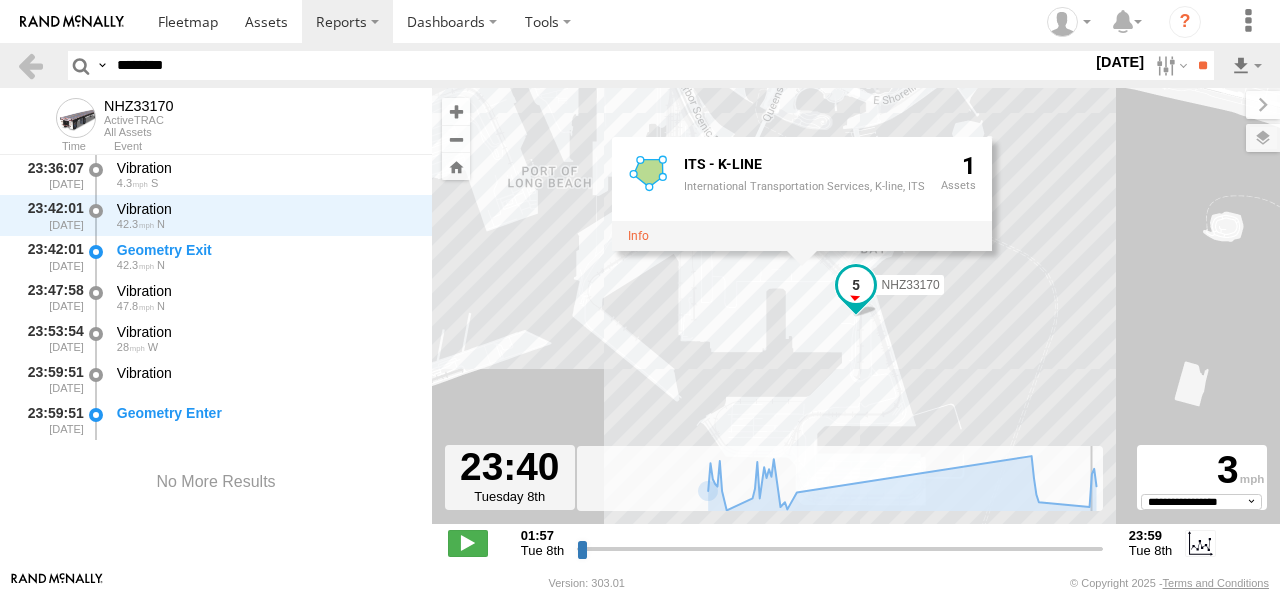 type on "**********" 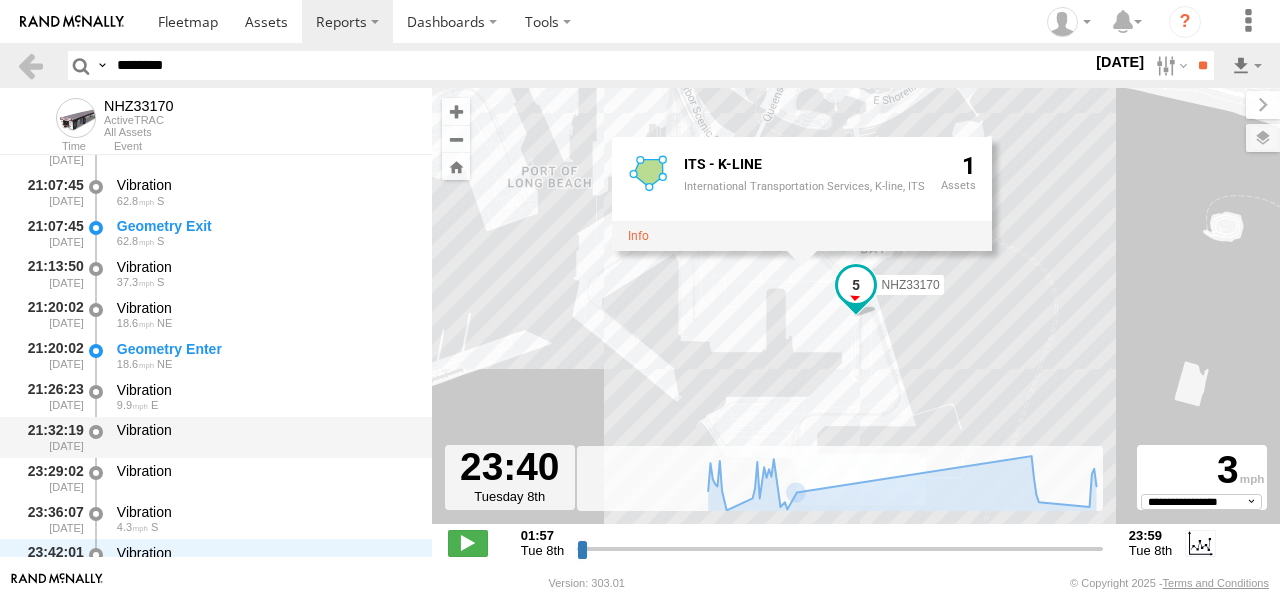 scroll, scrollTop: 1705, scrollLeft: 0, axis: vertical 